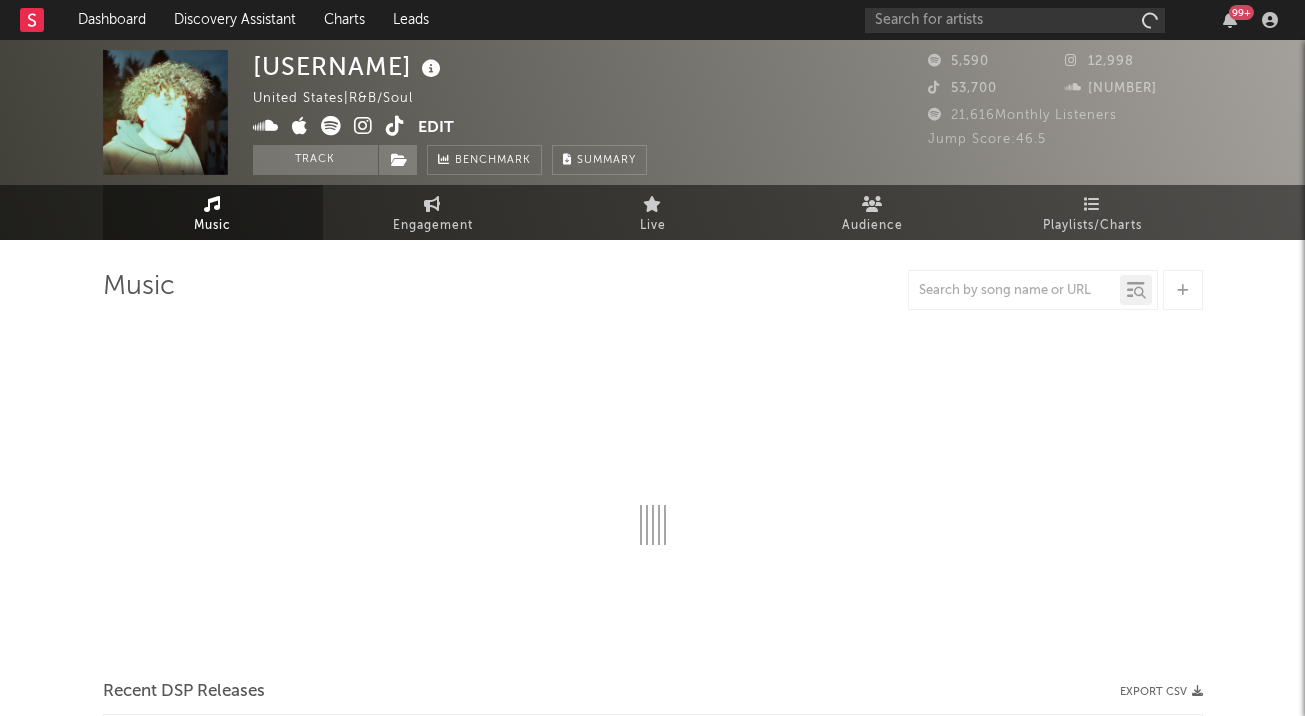 select on "6m" 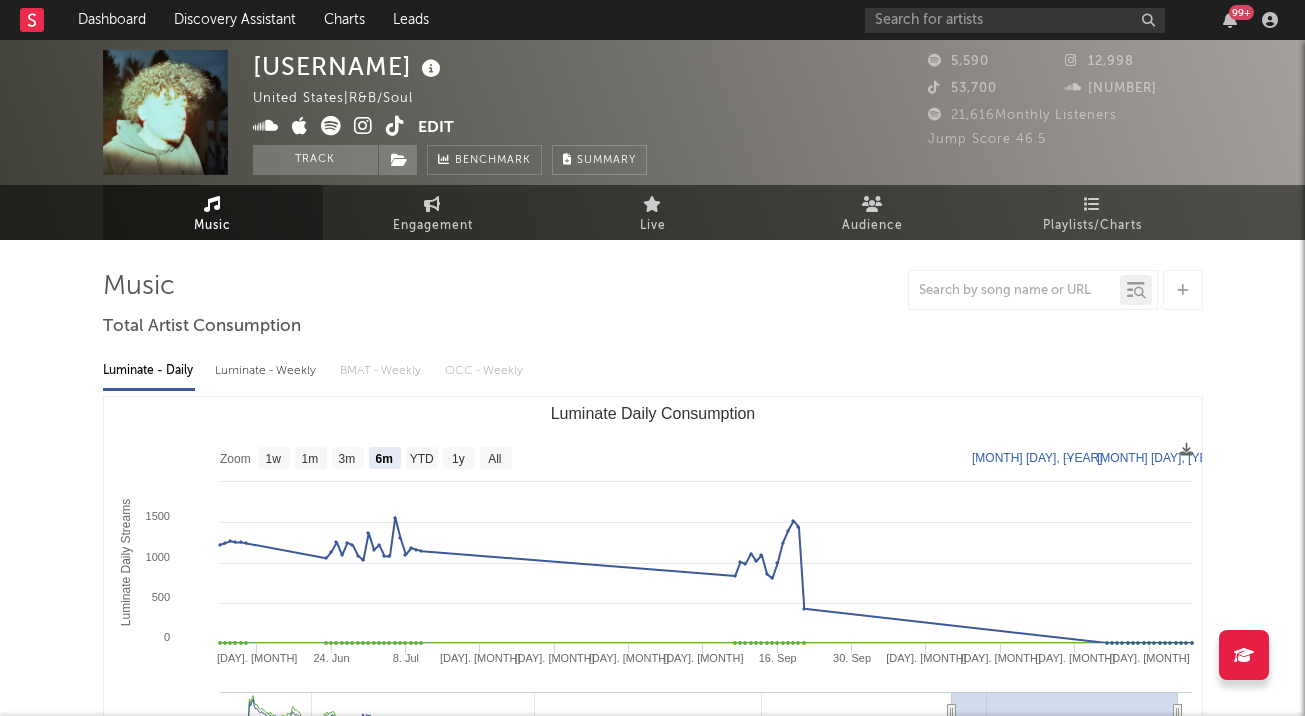 scroll, scrollTop: 0, scrollLeft: 0, axis: both 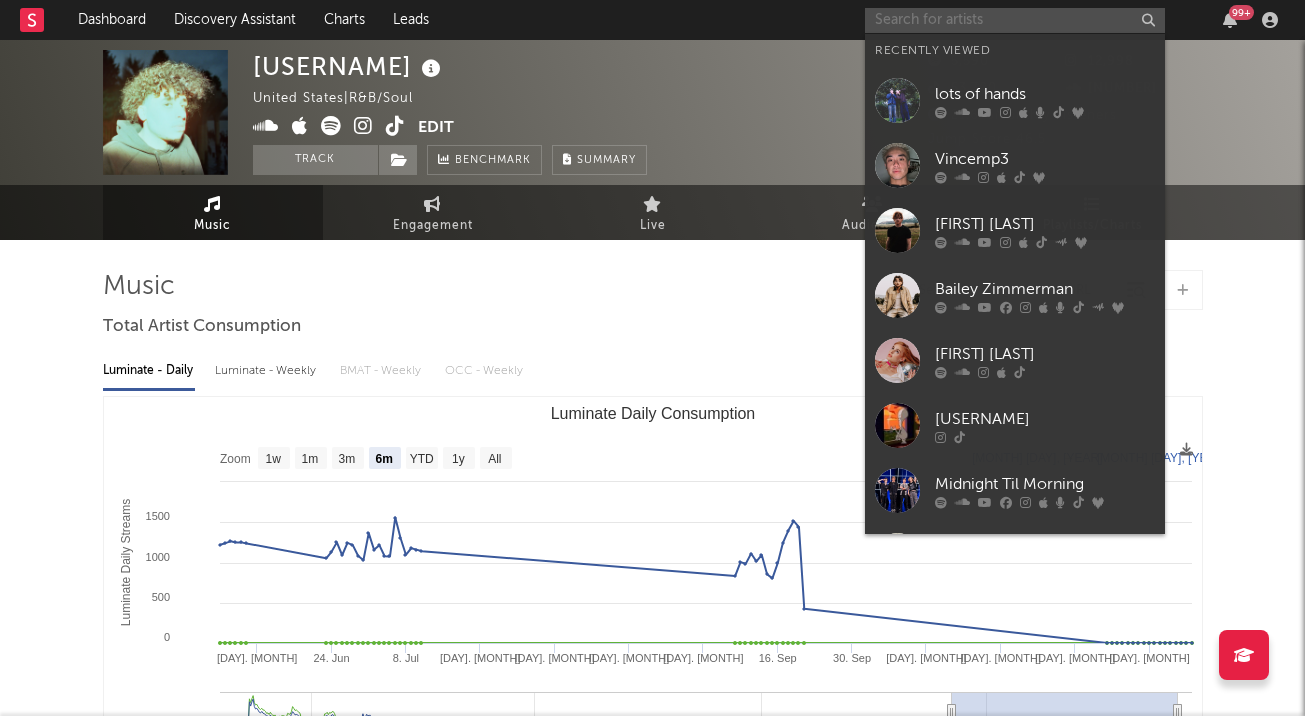 click at bounding box center (1015, 20) 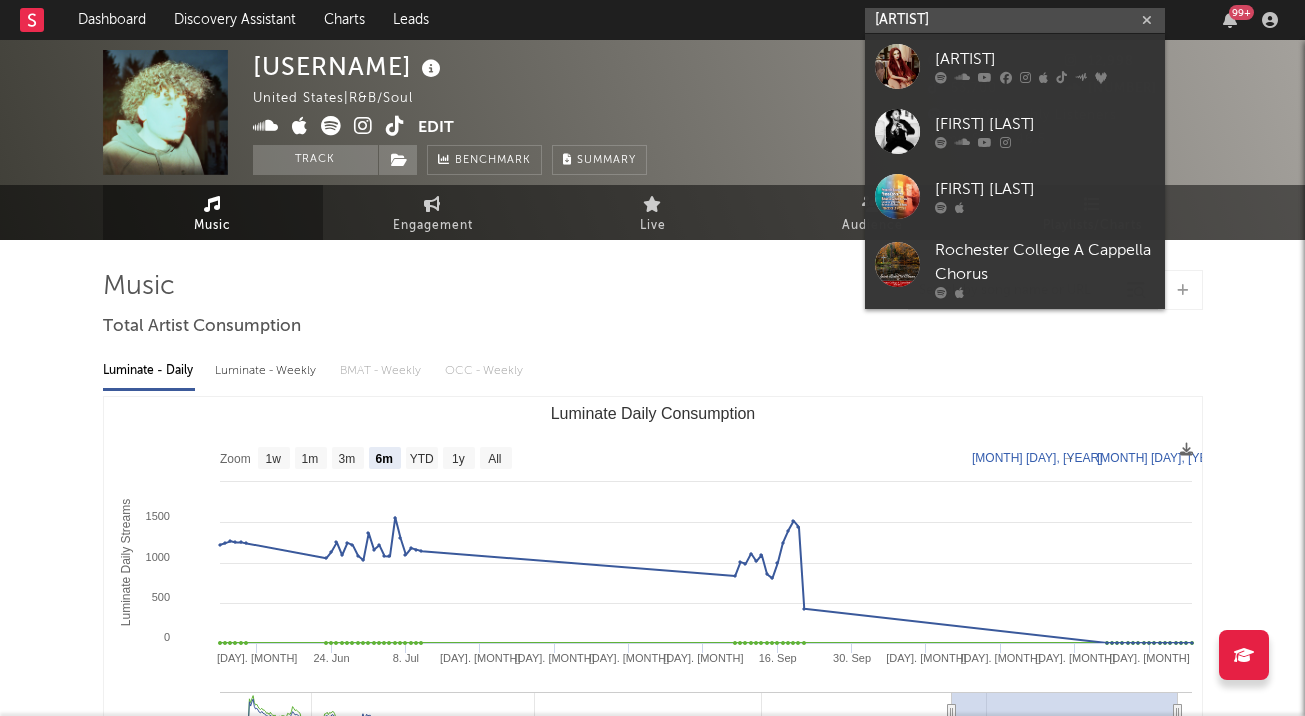 type on "[ARTIST]" 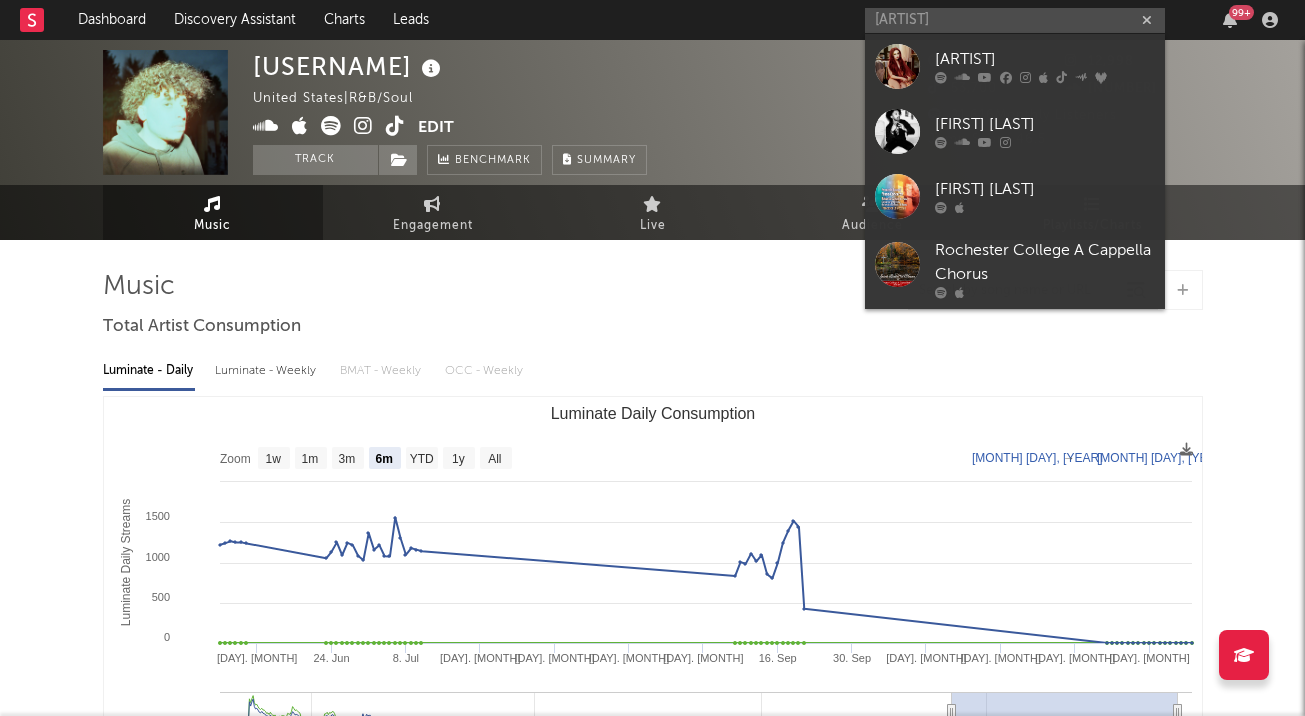 click at bounding box center [1045, 78] 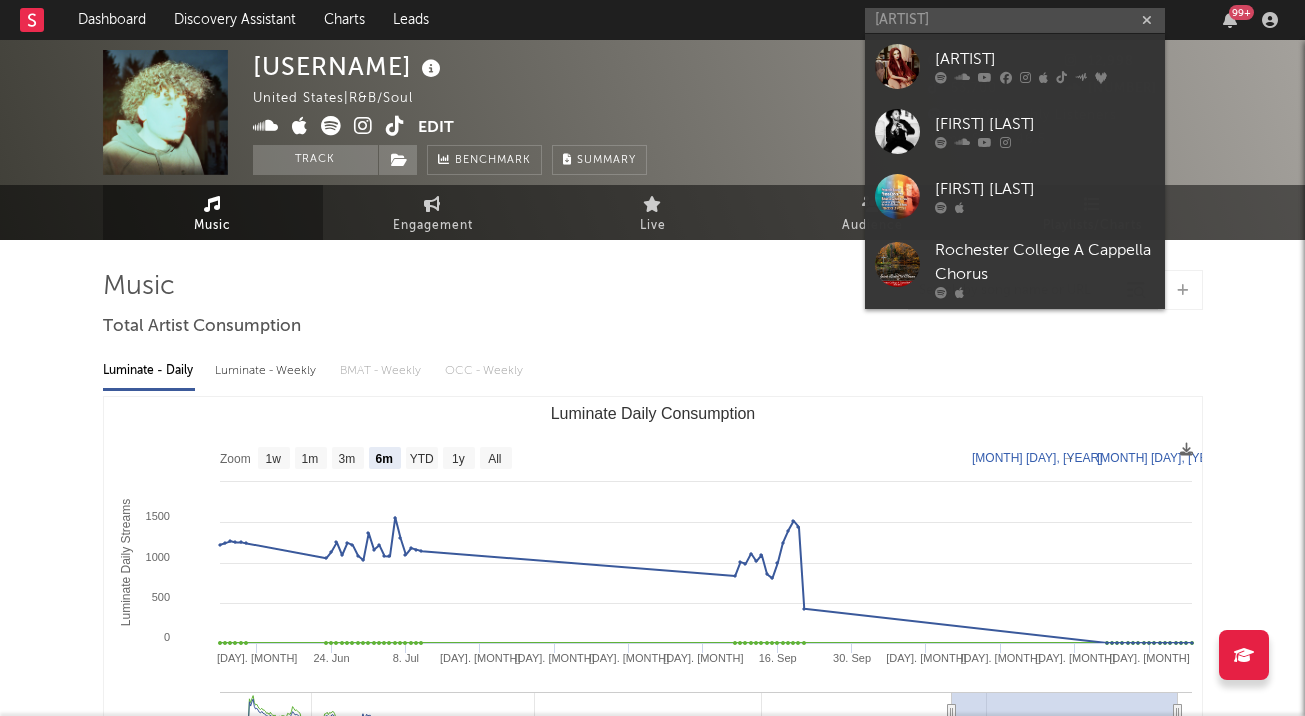 type 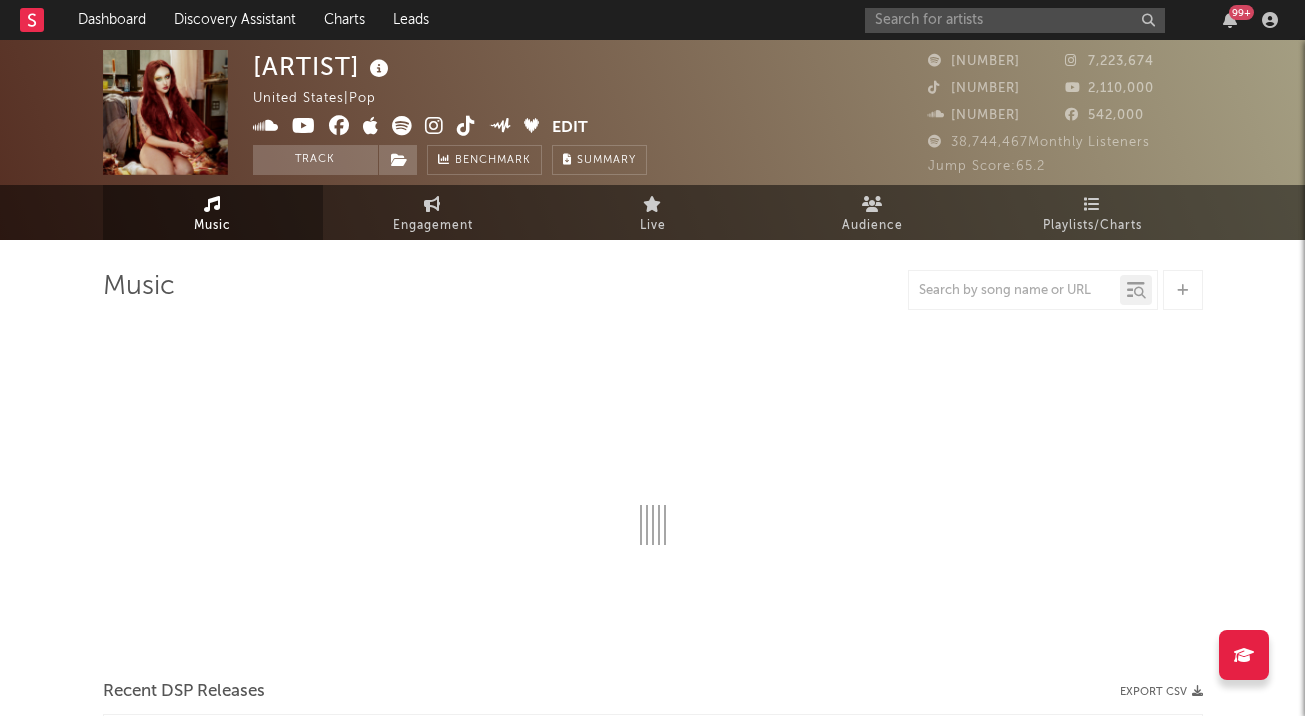 select on "6m" 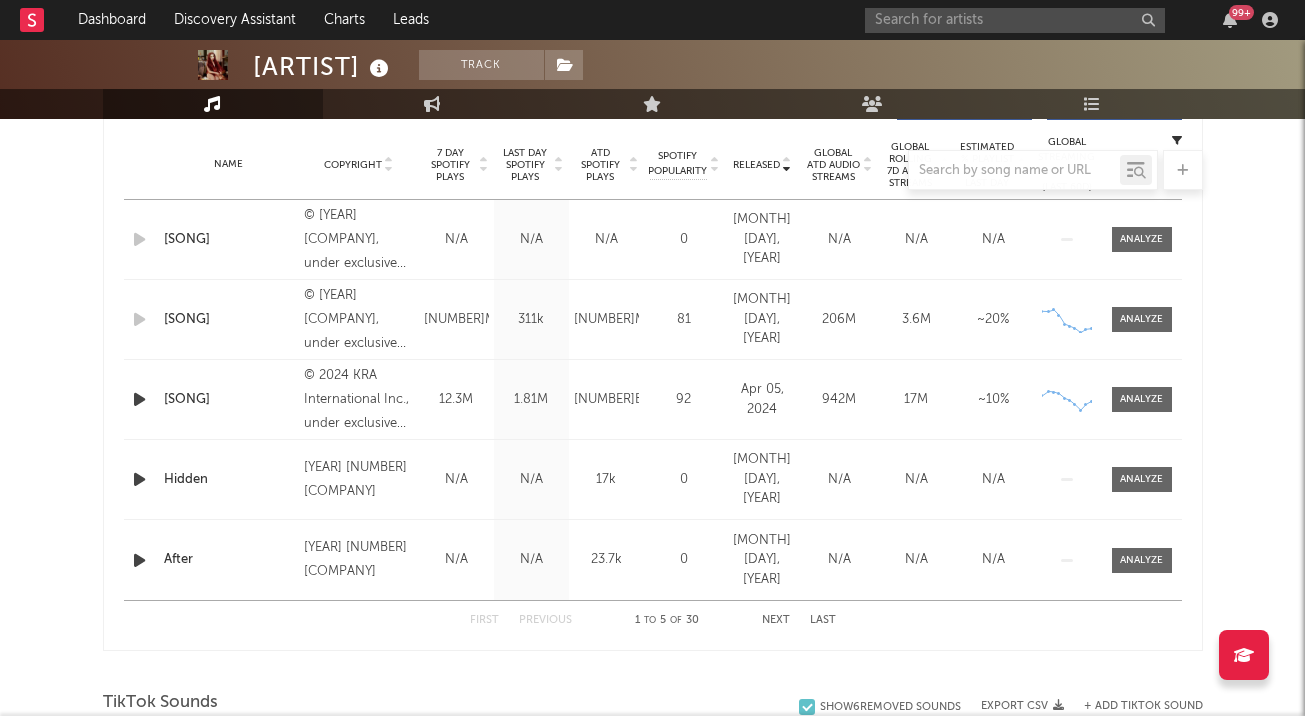 scroll, scrollTop: 800, scrollLeft: 0, axis: vertical 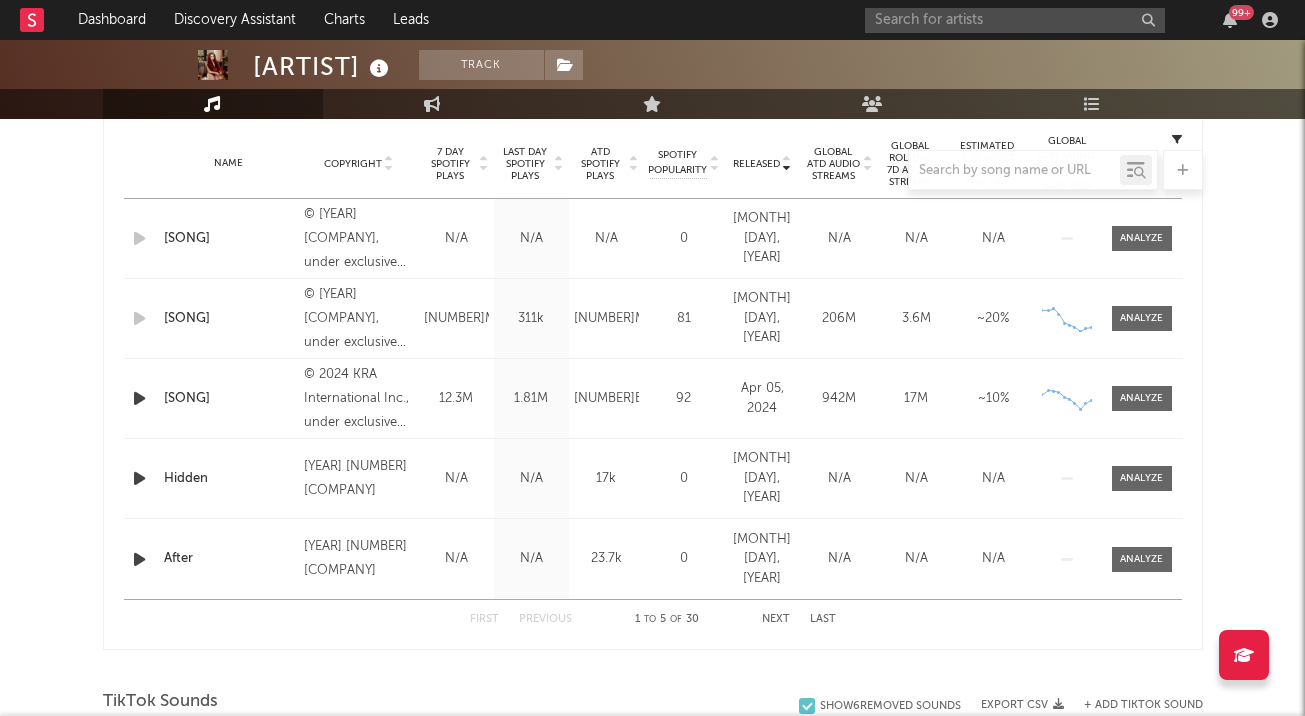 click at bounding box center [1141, 318] 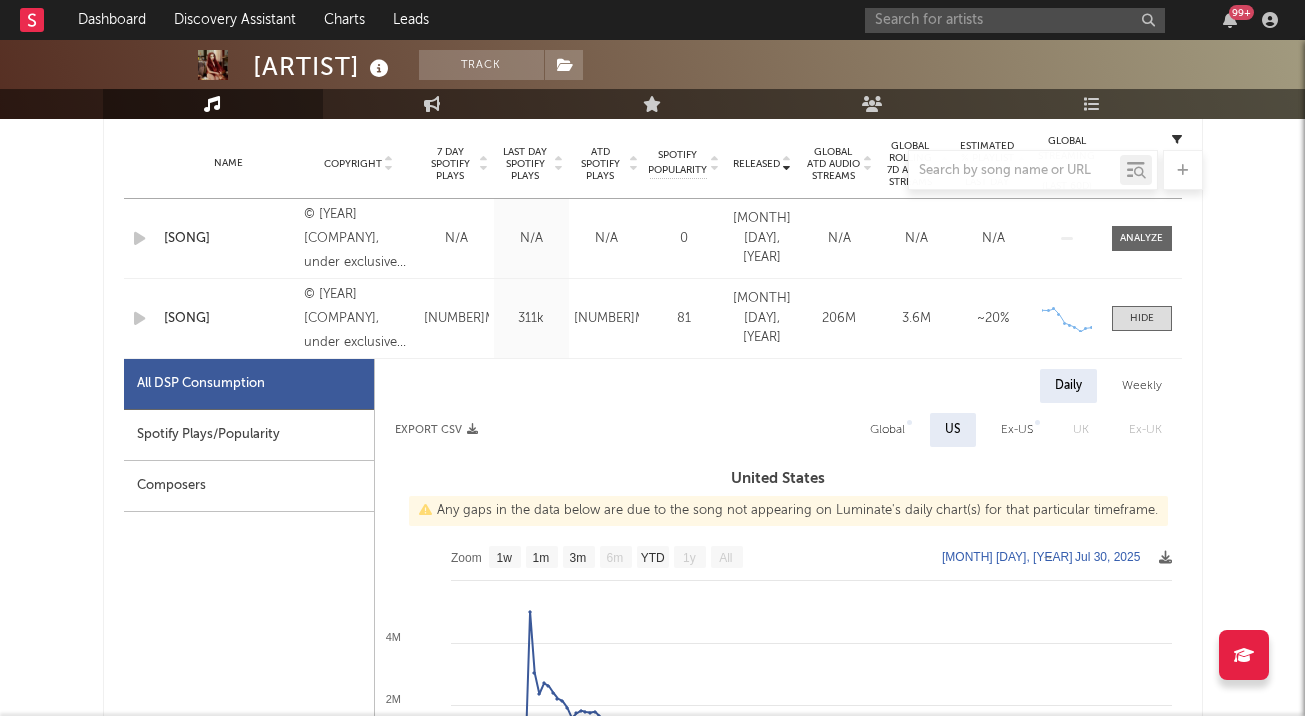 click on "Spotify Plays/Popularity" at bounding box center [249, 435] 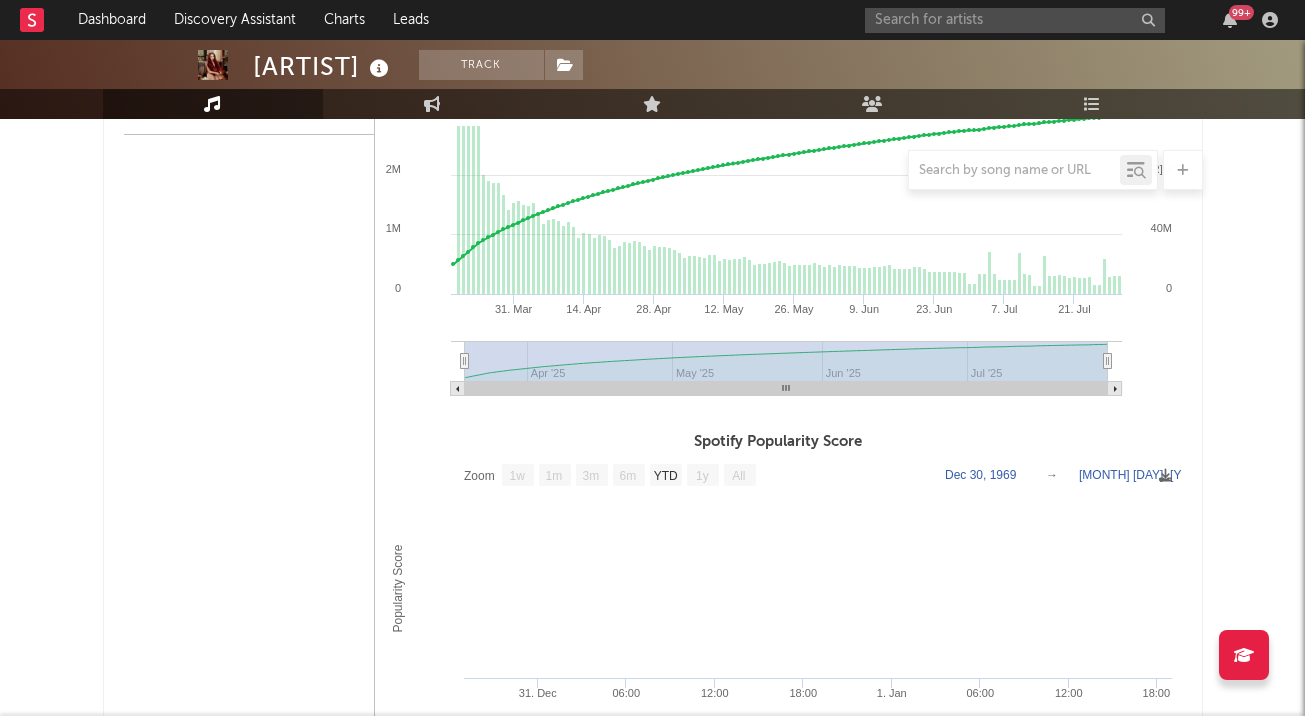 scroll, scrollTop: 1200, scrollLeft: 0, axis: vertical 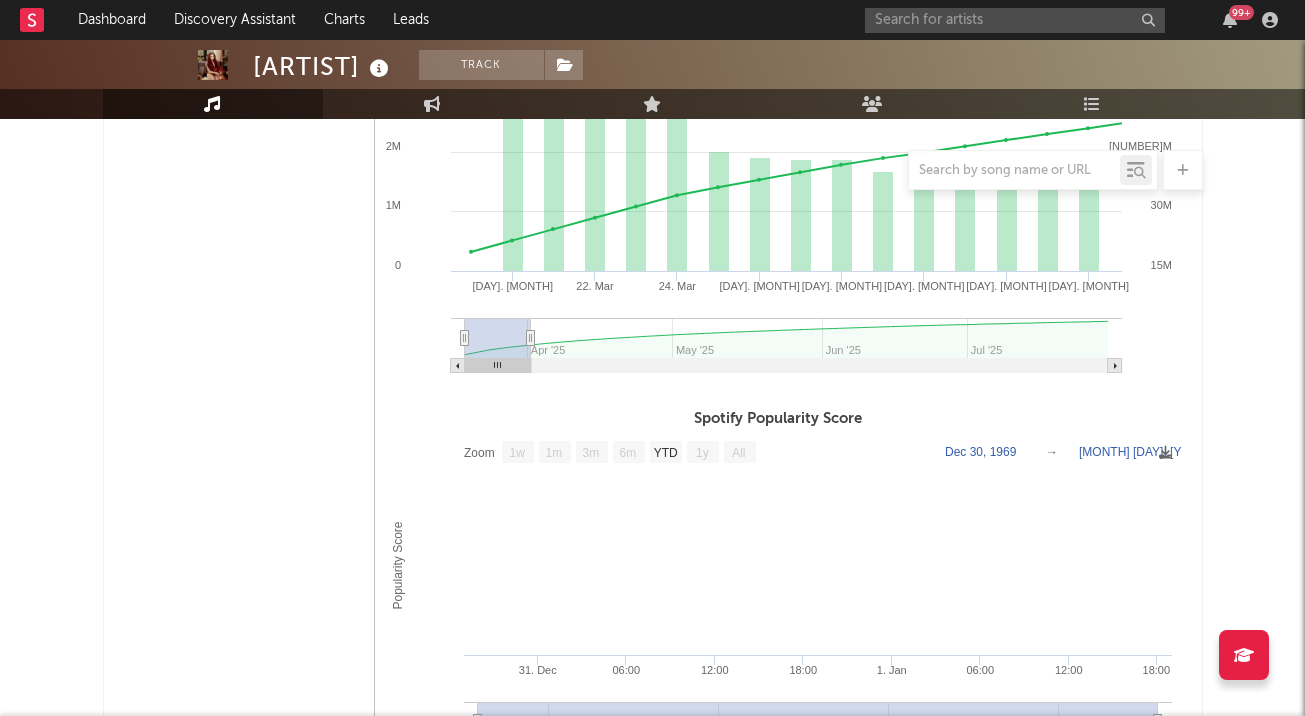 drag, startPoint x: 1105, startPoint y: 338, endPoint x: 529, endPoint y: 346, distance: 576.05554 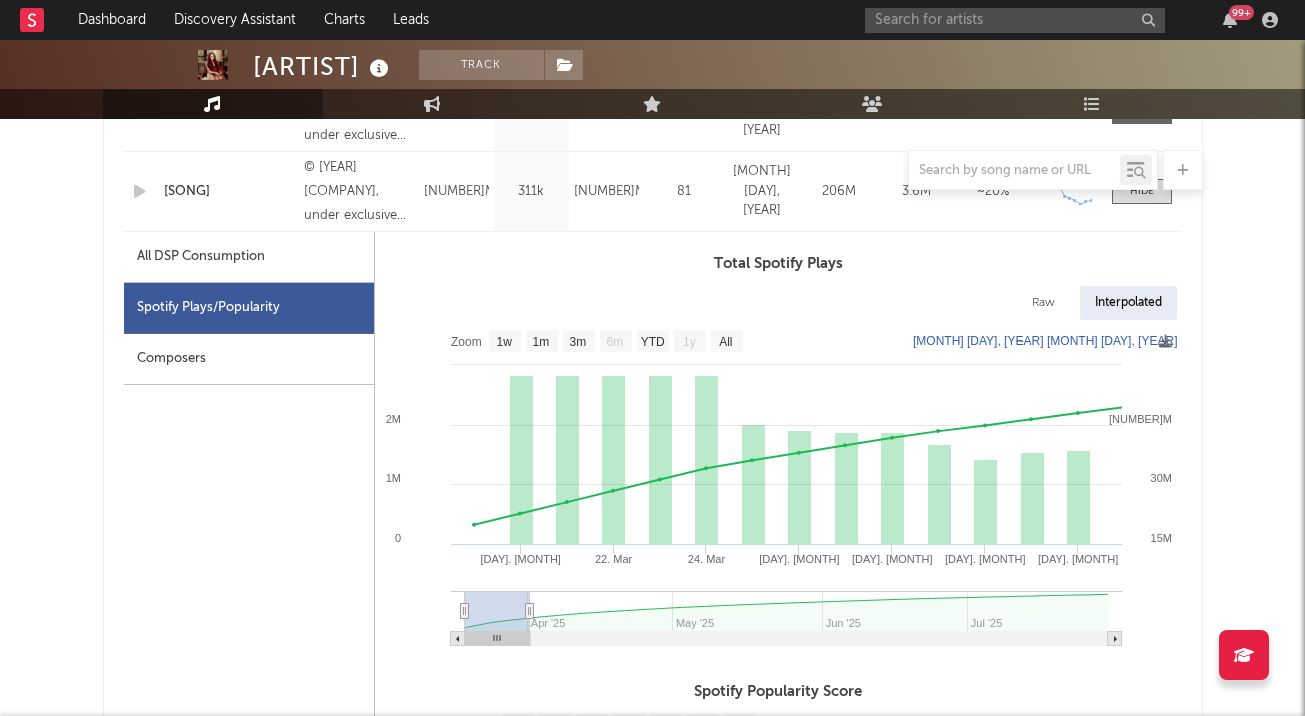 scroll, scrollTop: 900, scrollLeft: 0, axis: vertical 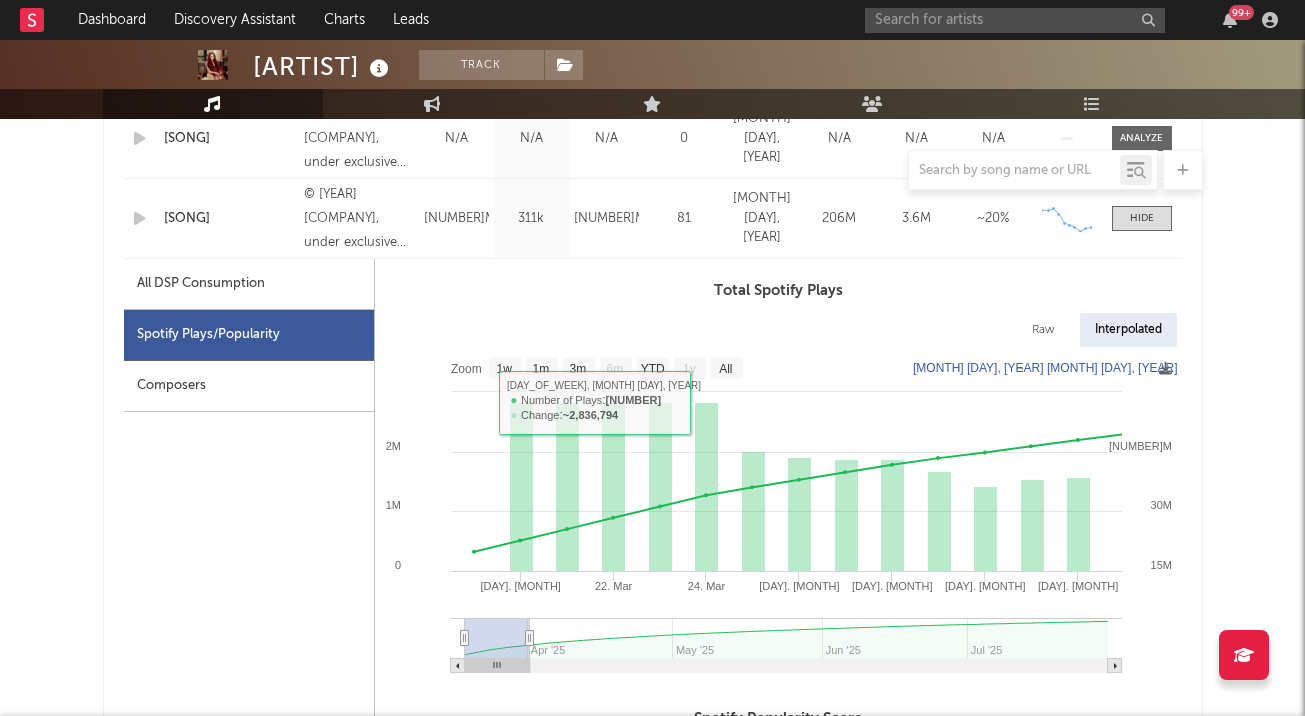 click at bounding box center [1142, 218] 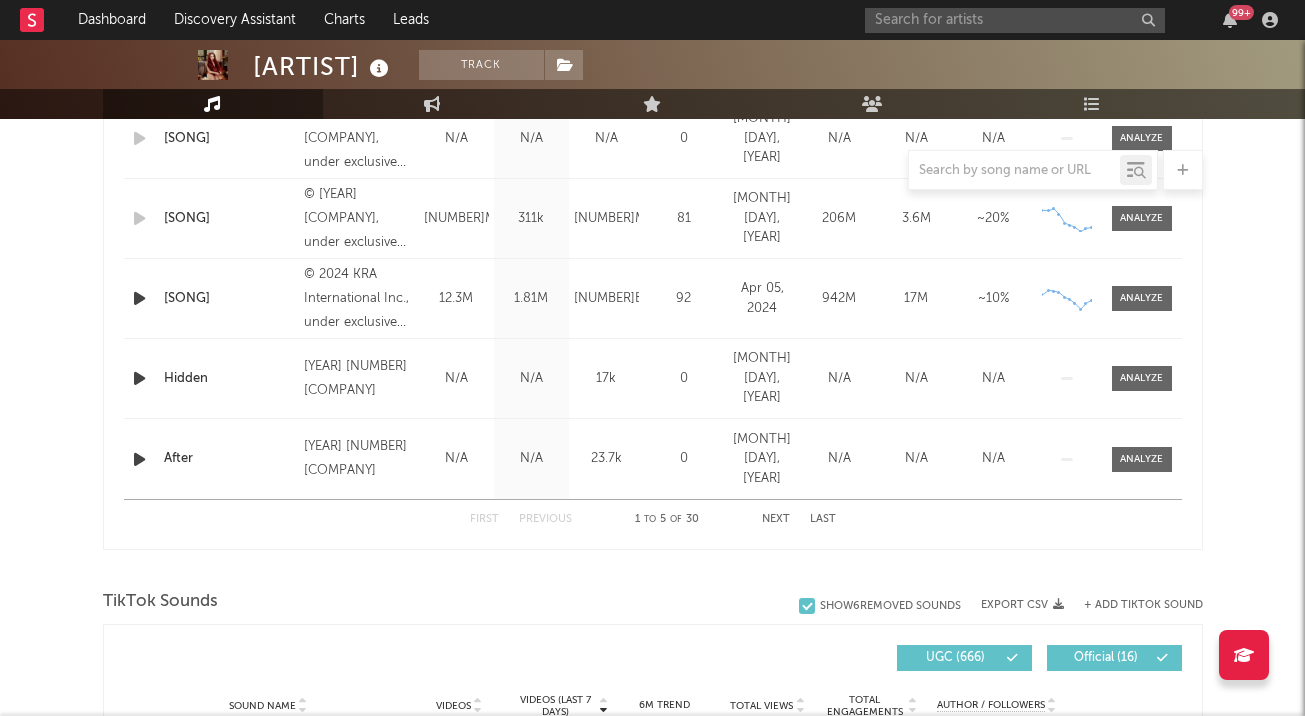 click at bounding box center (1141, 218) 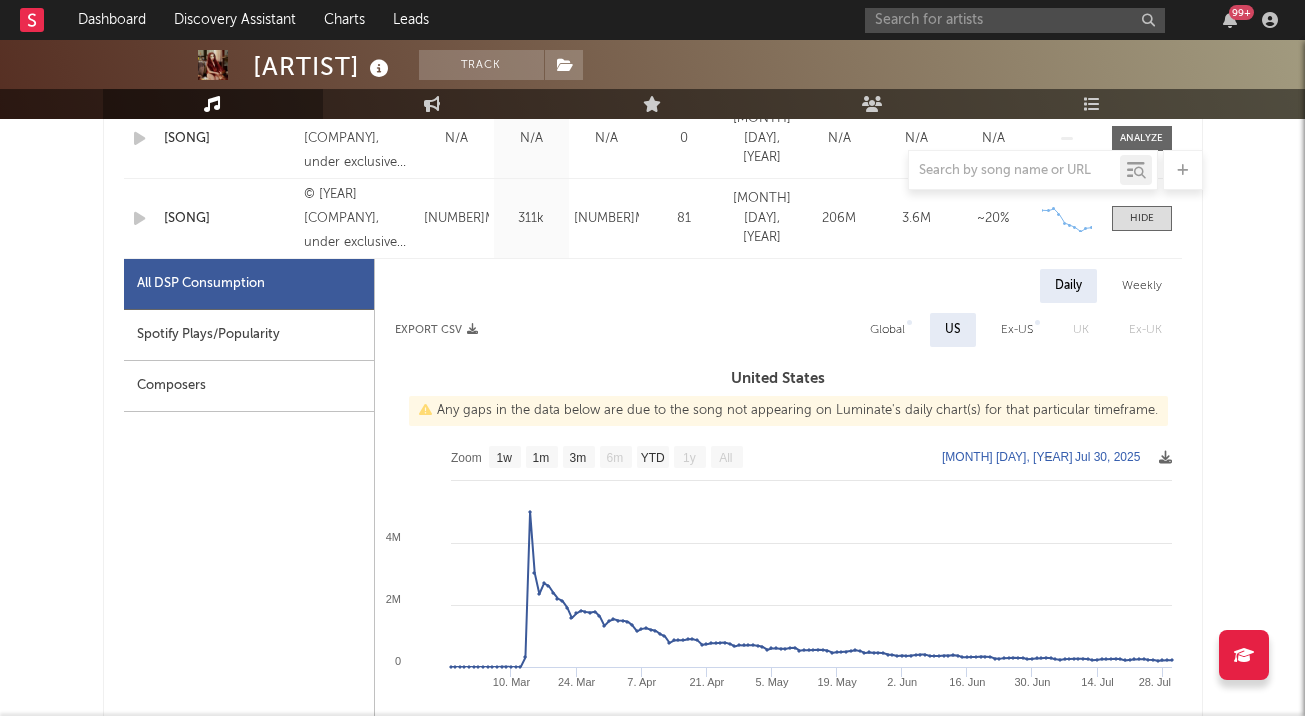 click on "Weekly" at bounding box center [1142, 286] 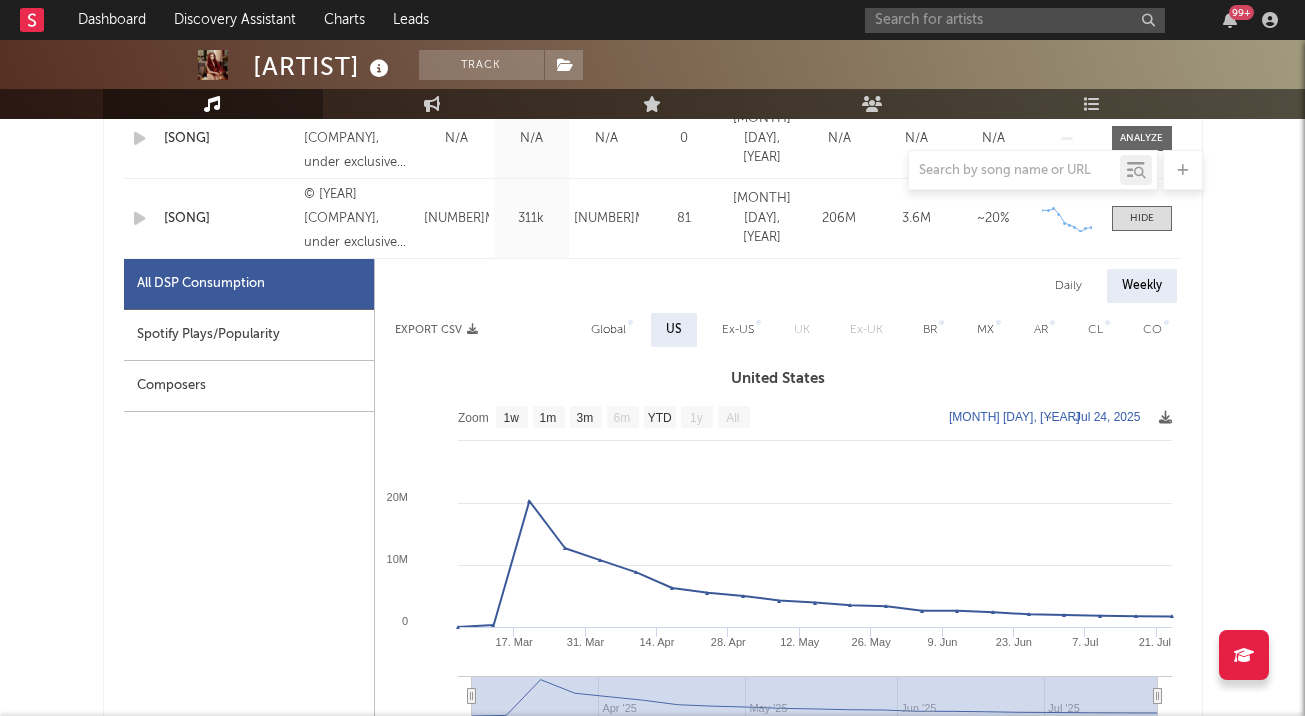 click on "Spotify Plays/Popularity" at bounding box center [249, 335] 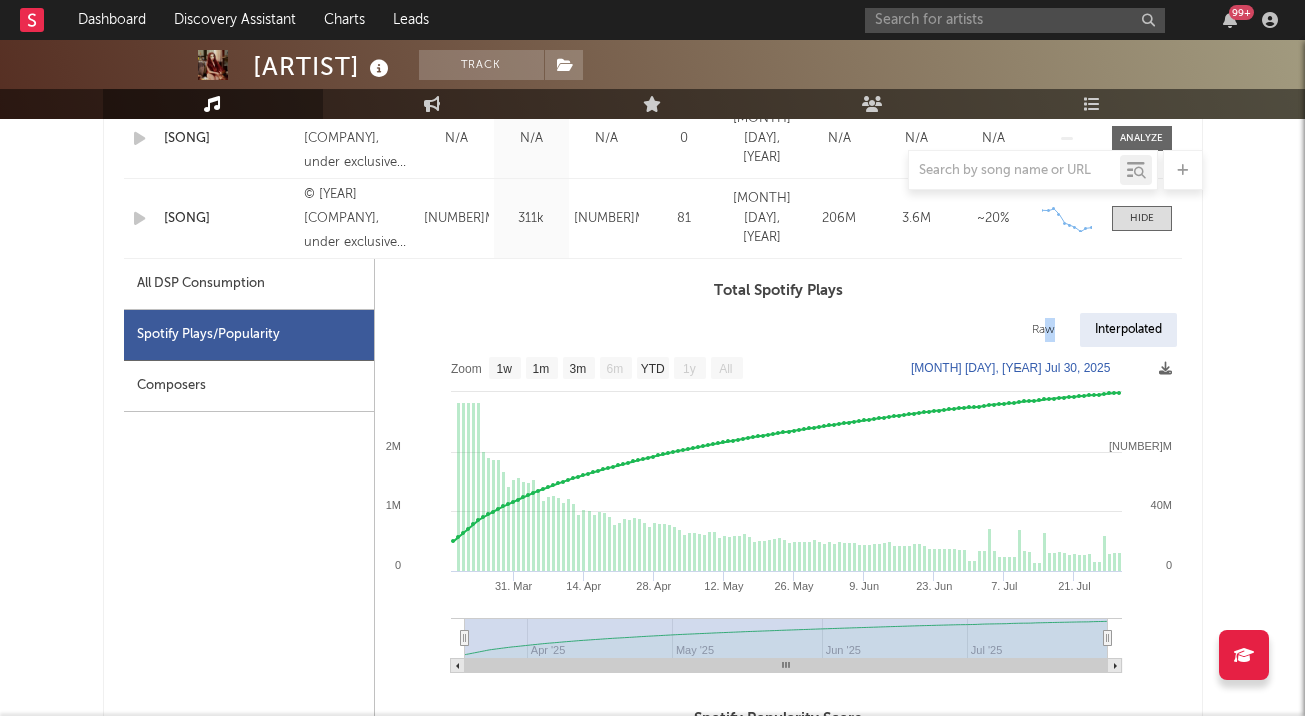 click on "Raw" at bounding box center [1043, 330] 